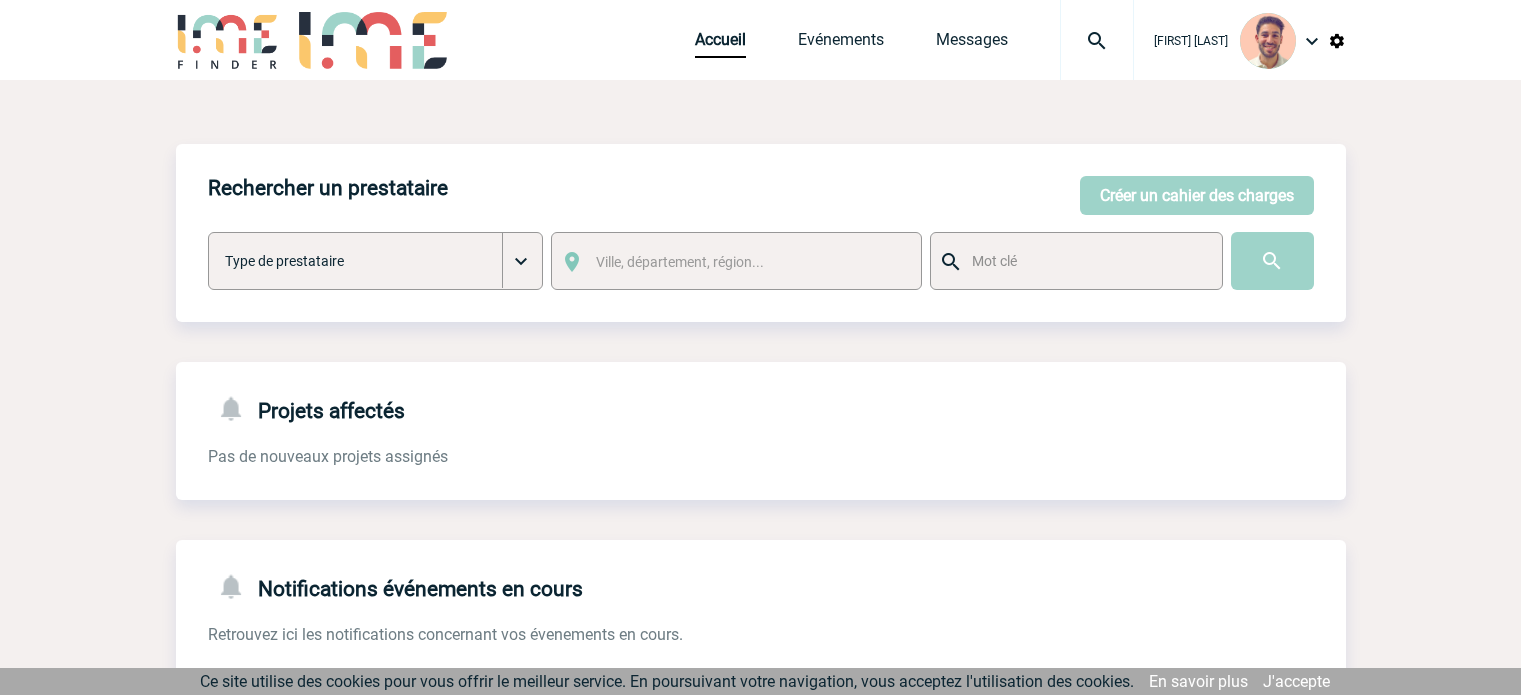 scroll, scrollTop: 0, scrollLeft: 0, axis: both 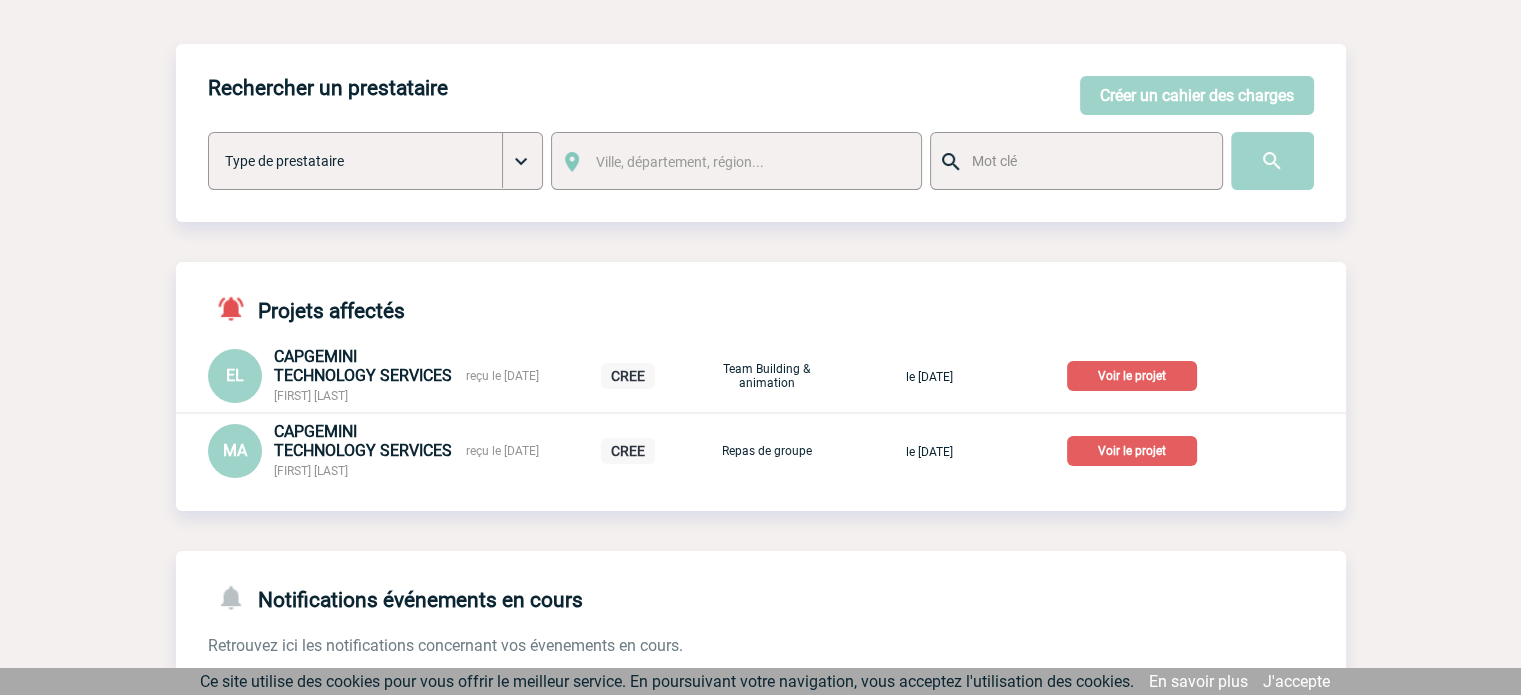 click on "Voir le projet" at bounding box center [1132, 451] 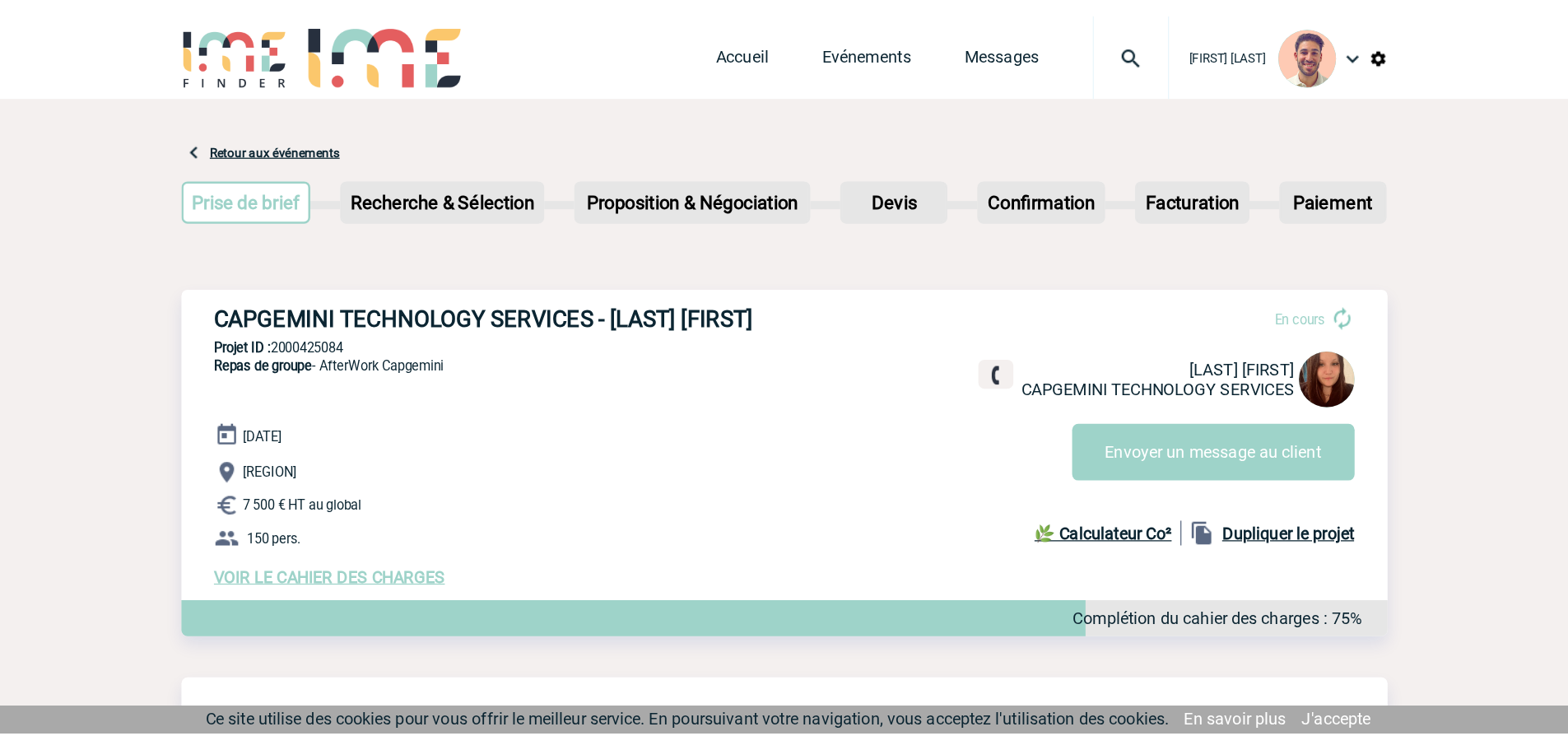 scroll, scrollTop: 0, scrollLeft: 0, axis: both 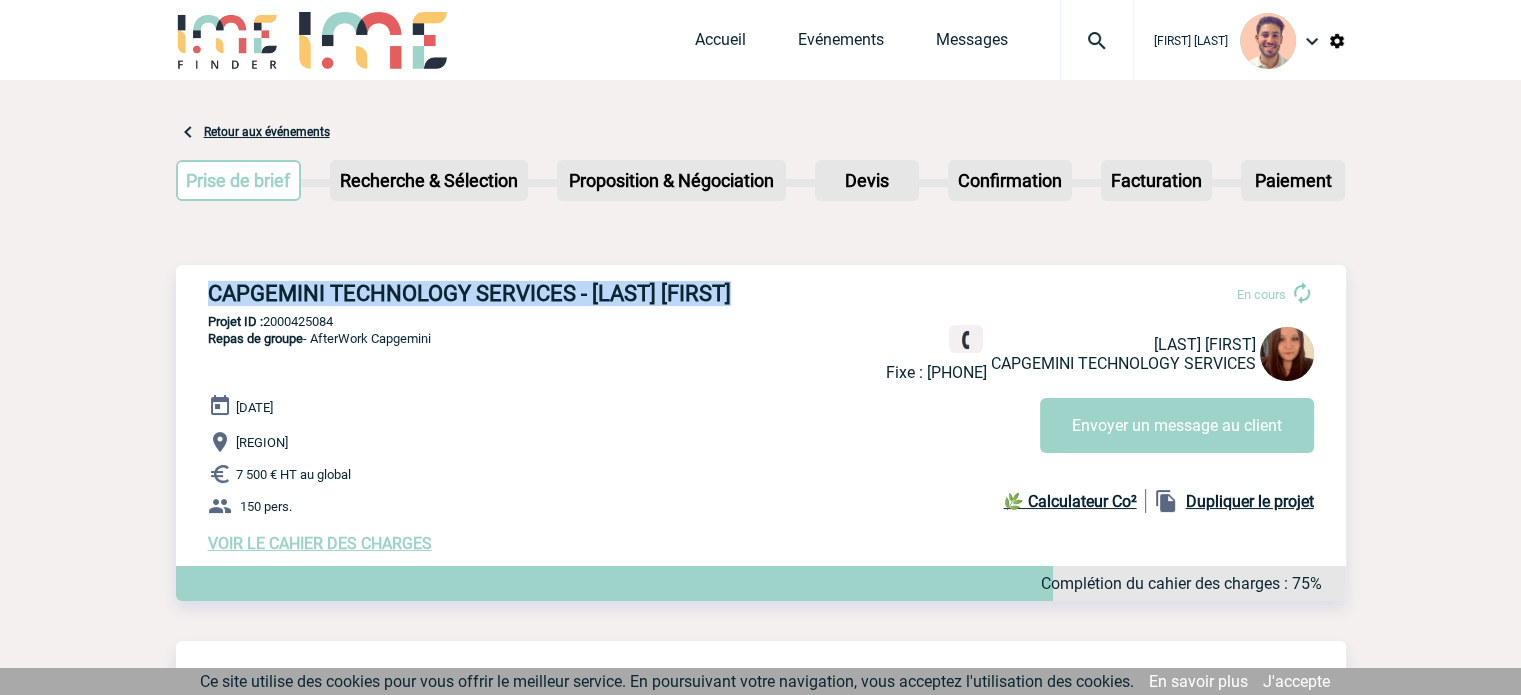 drag, startPoint x: 768, startPoint y: 286, endPoint x: 203, endPoint y: 286, distance: 565 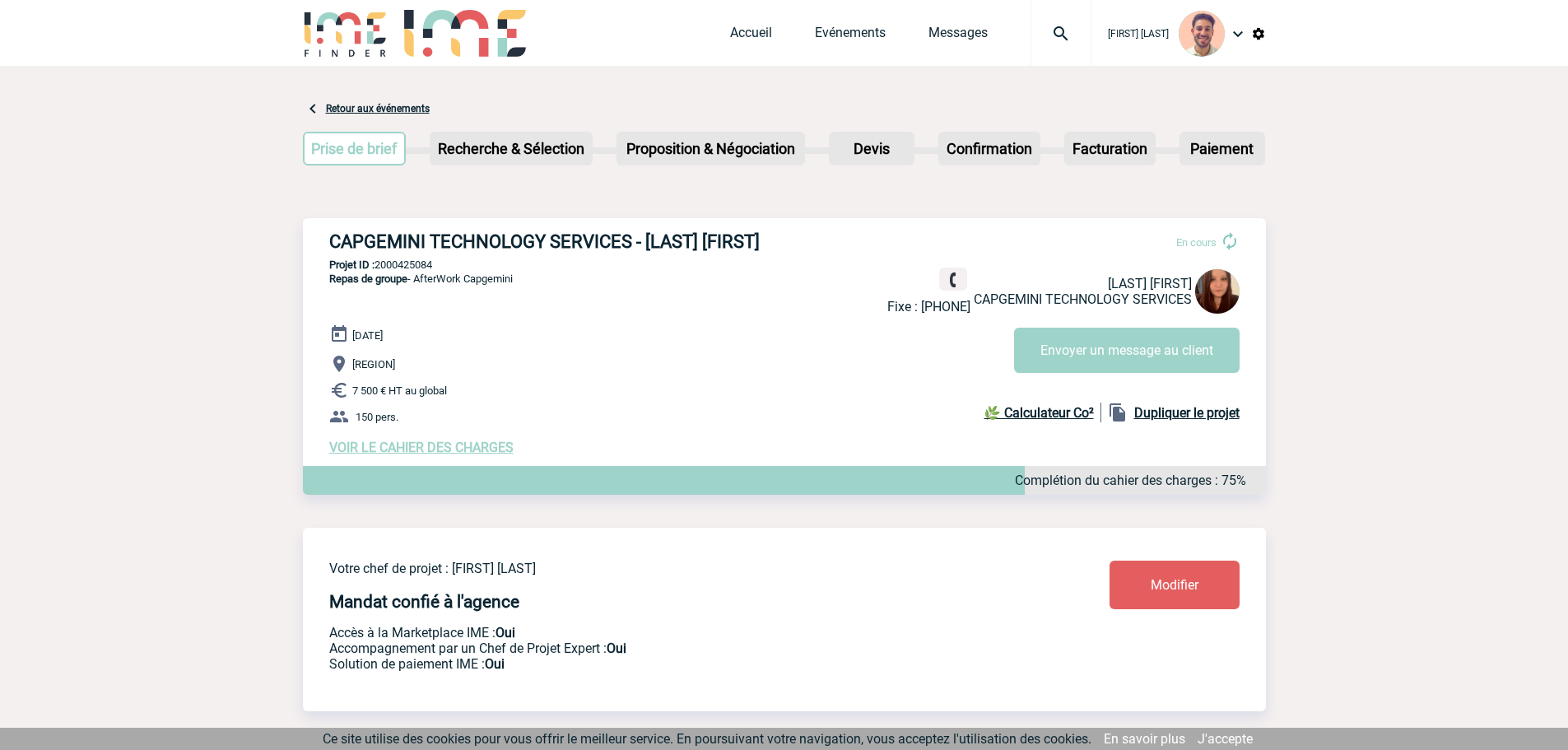 click on "CAPGEMINI TECHNOLOGY SERVICES - Marion ANTOINE
En cours
Fixe : +33157992157
Marion ANTOINE
CAPGEMINI TECHNOLOGY SERVICES
Envoyer un message au client
CAPGEMINI TECHNOLOGY SERVICES - ANTOINE Marion - Repas de groupe
ProjetID :  2000425084" at bounding box center (784, 343) 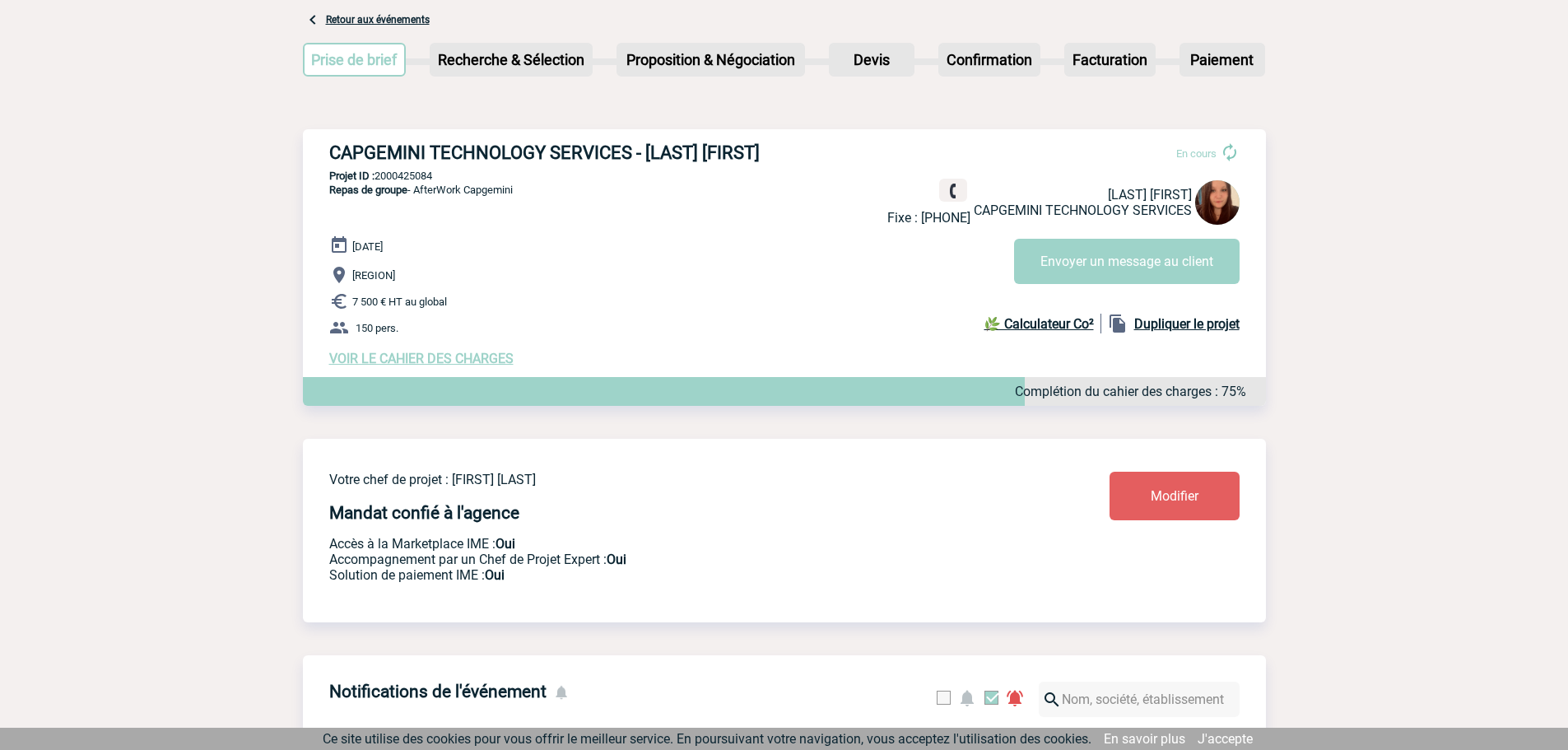 scroll, scrollTop: 0, scrollLeft: 0, axis: both 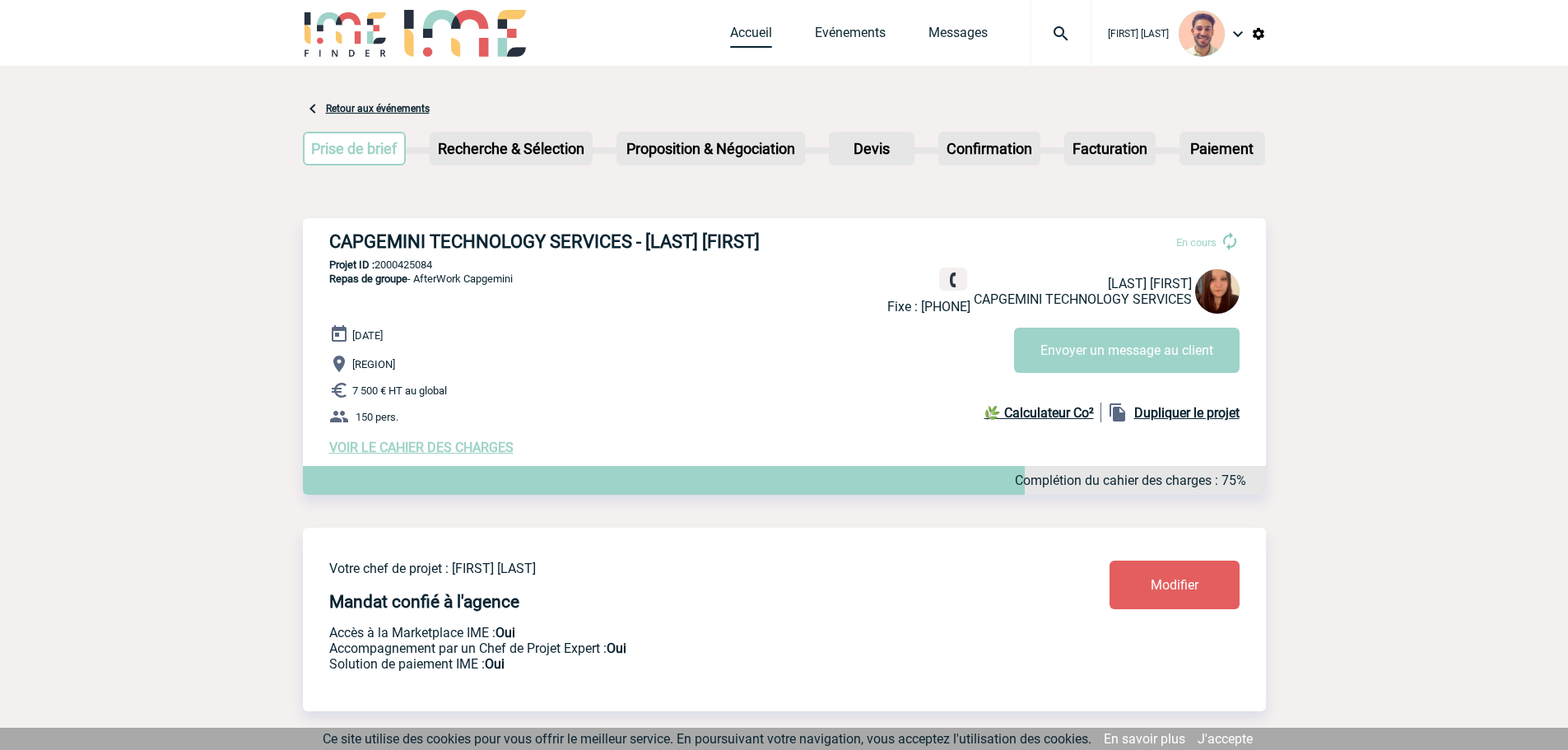 click on "Accueil" at bounding box center [751, 36] 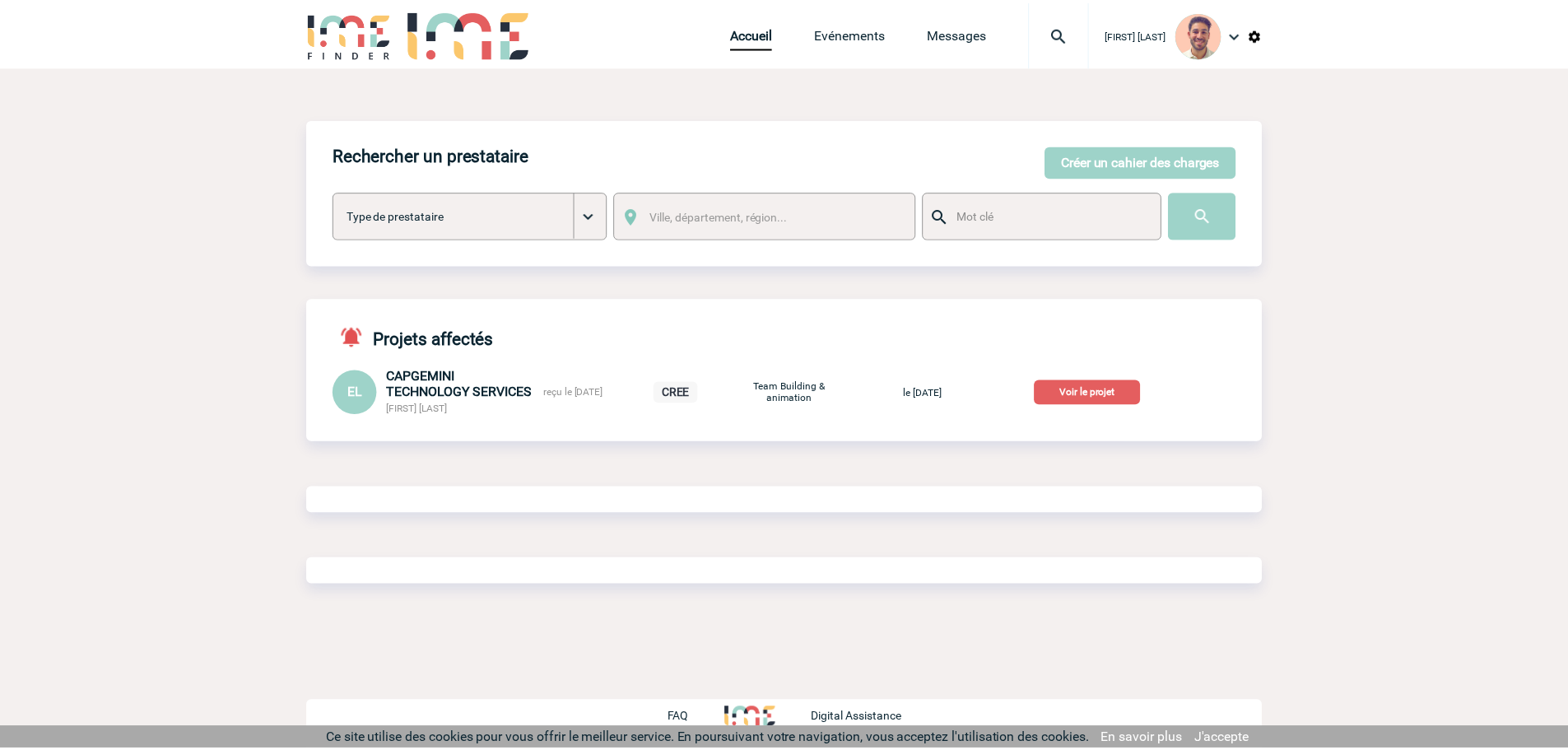 scroll, scrollTop: 0, scrollLeft: 0, axis: both 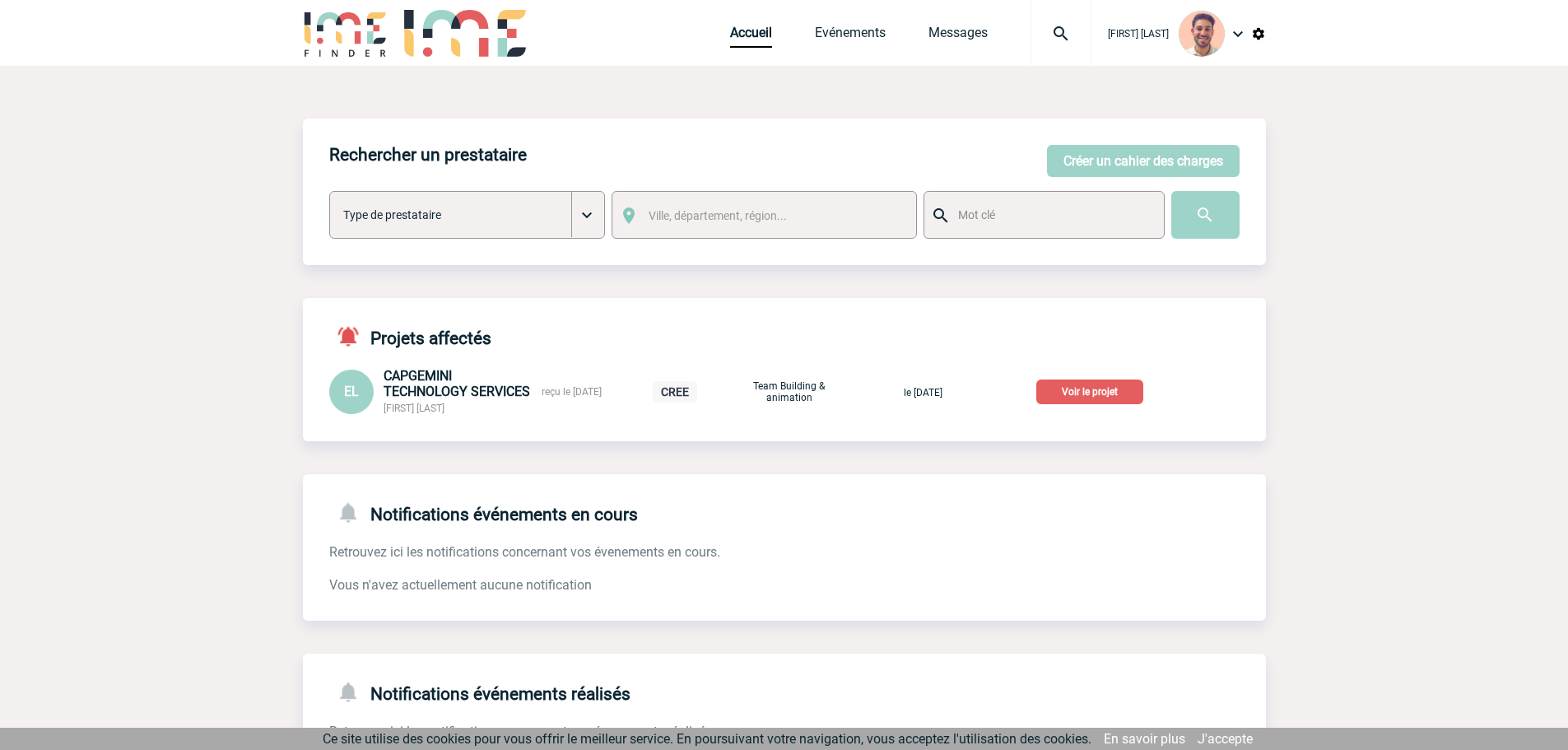 click on "Voir le projet" at bounding box center [1090, 392] 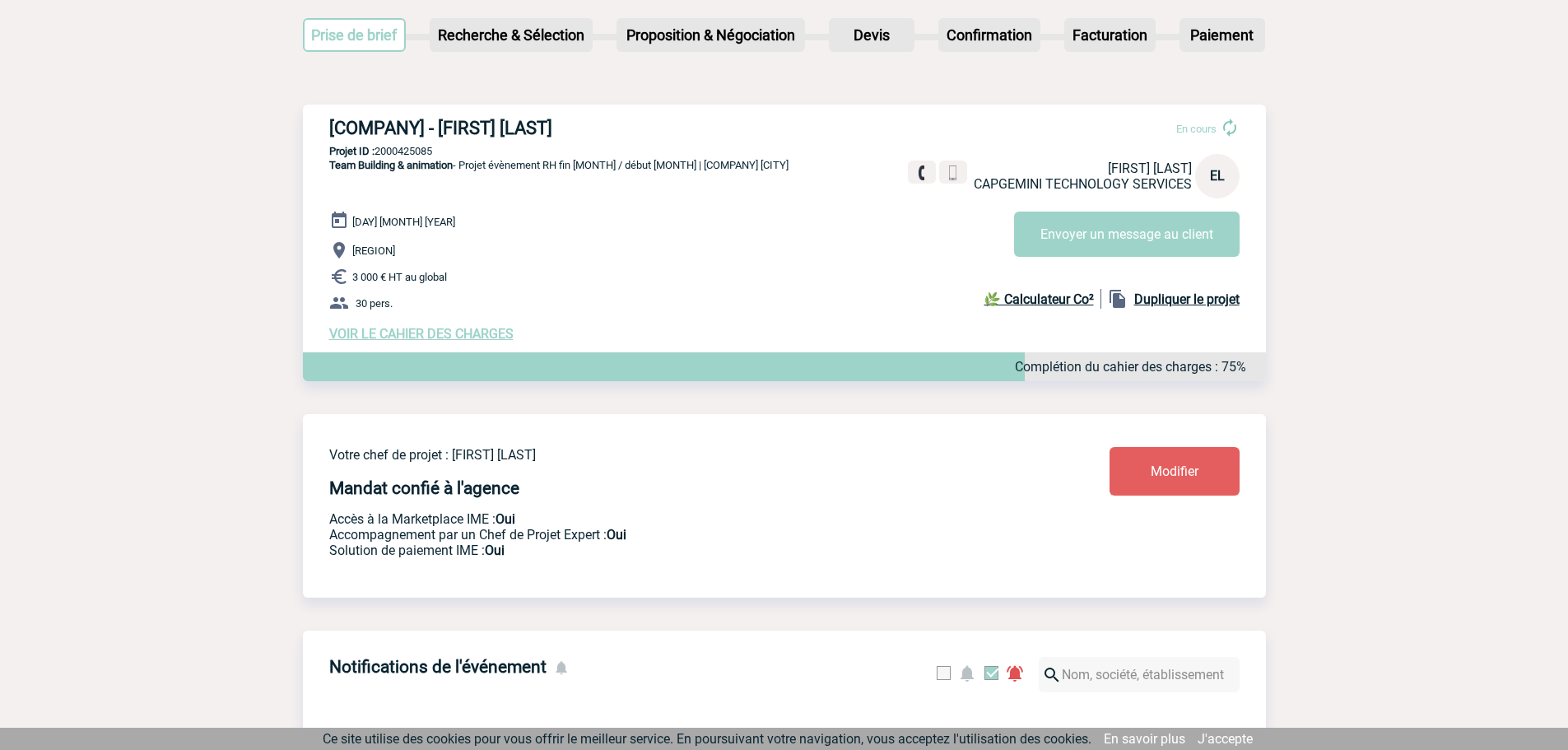 scroll, scrollTop: 0, scrollLeft: 0, axis: both 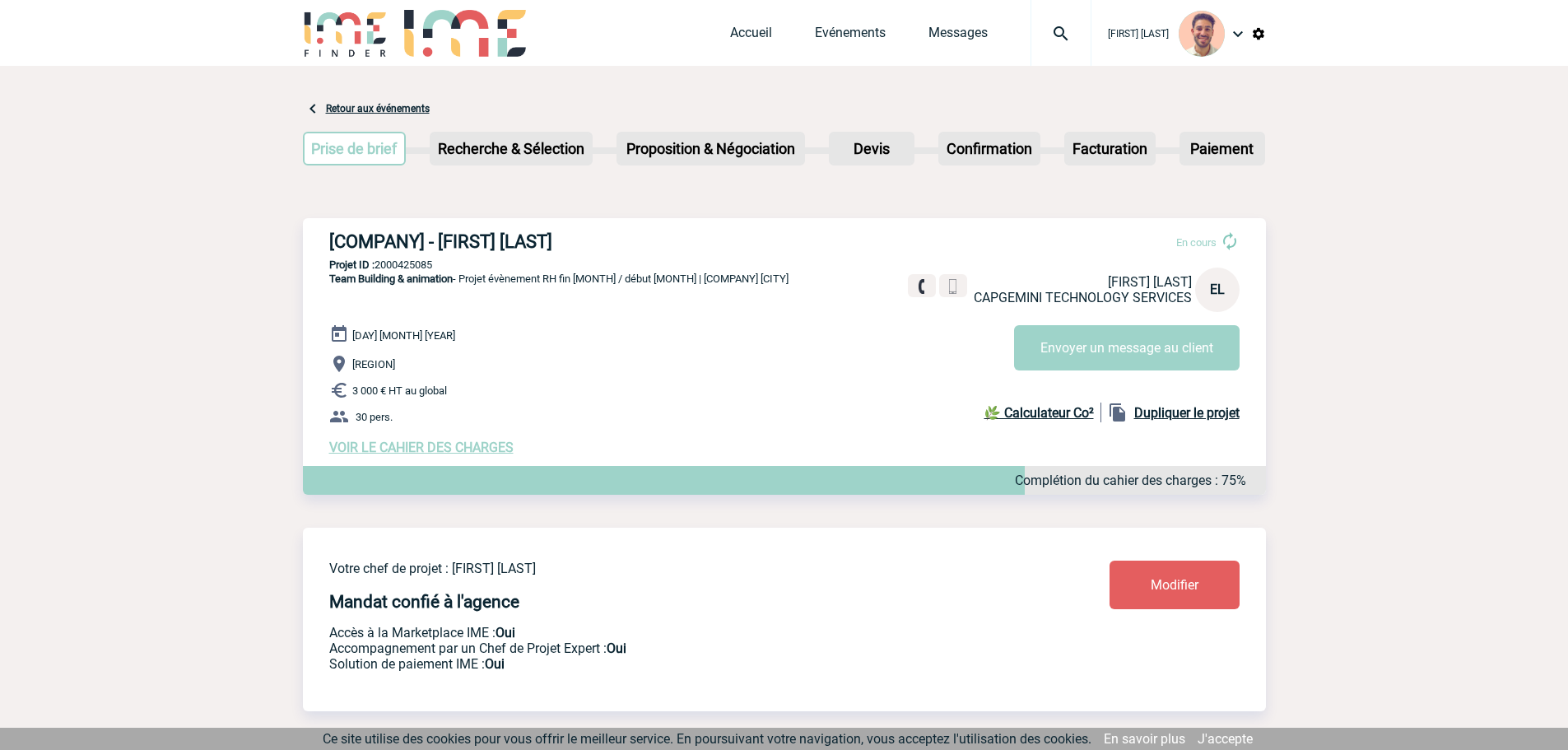 click on "VOIR LE CAHIER DES CHARGES" at bounding box center [421, 447] 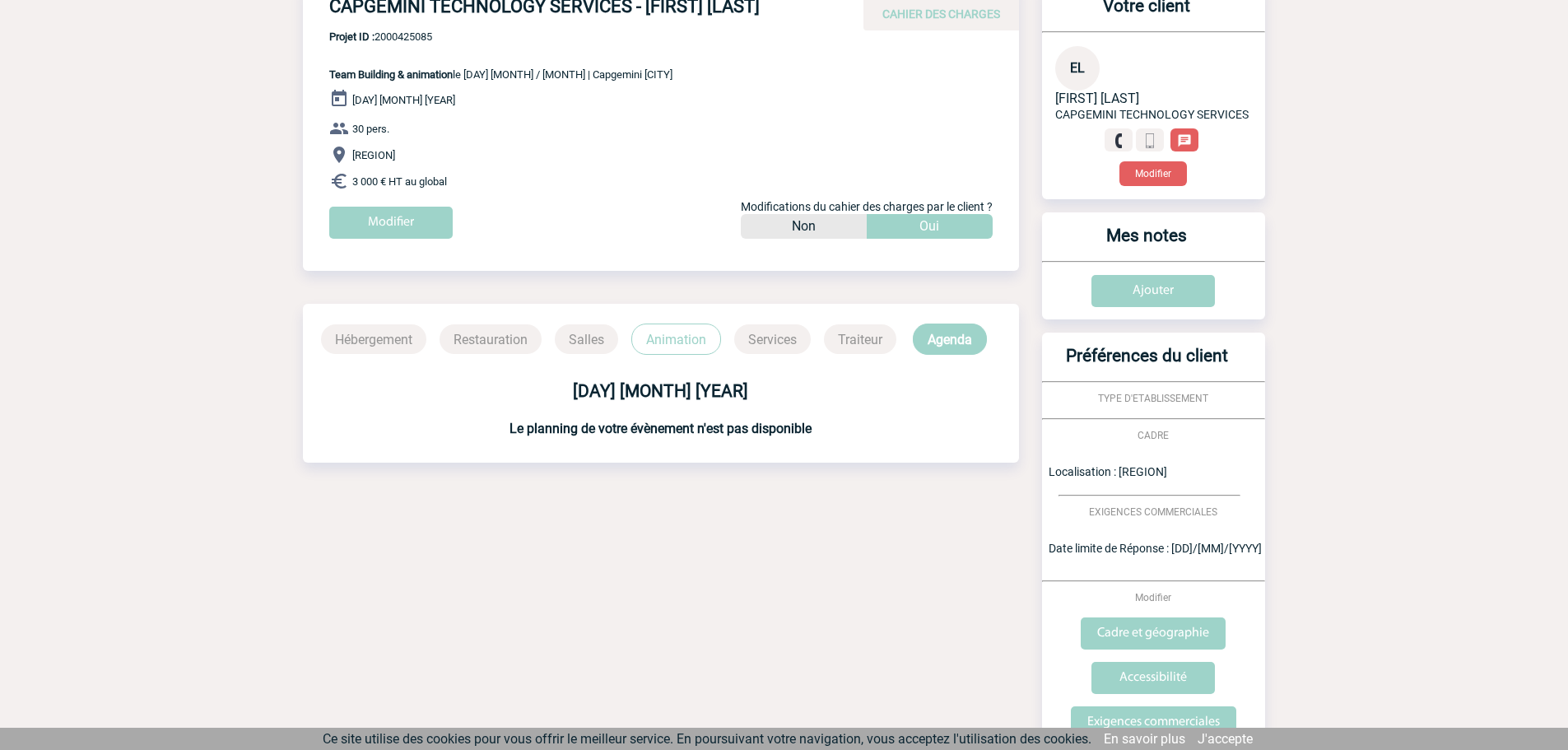 scroll, scrollTop: 0, scrollLeft: 0, axis: both 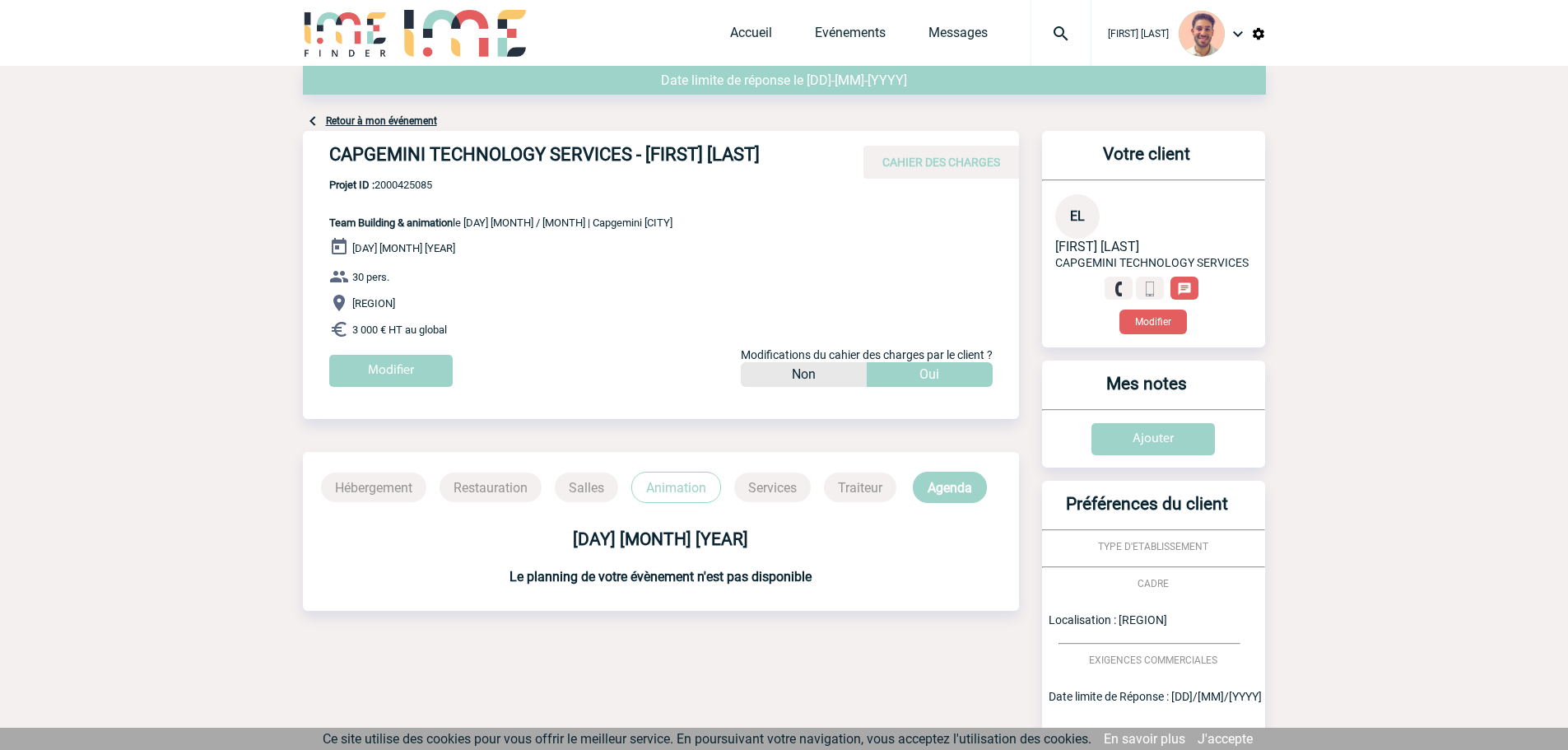 click on "Retour à mon événement" at bounding box center (381, 121) 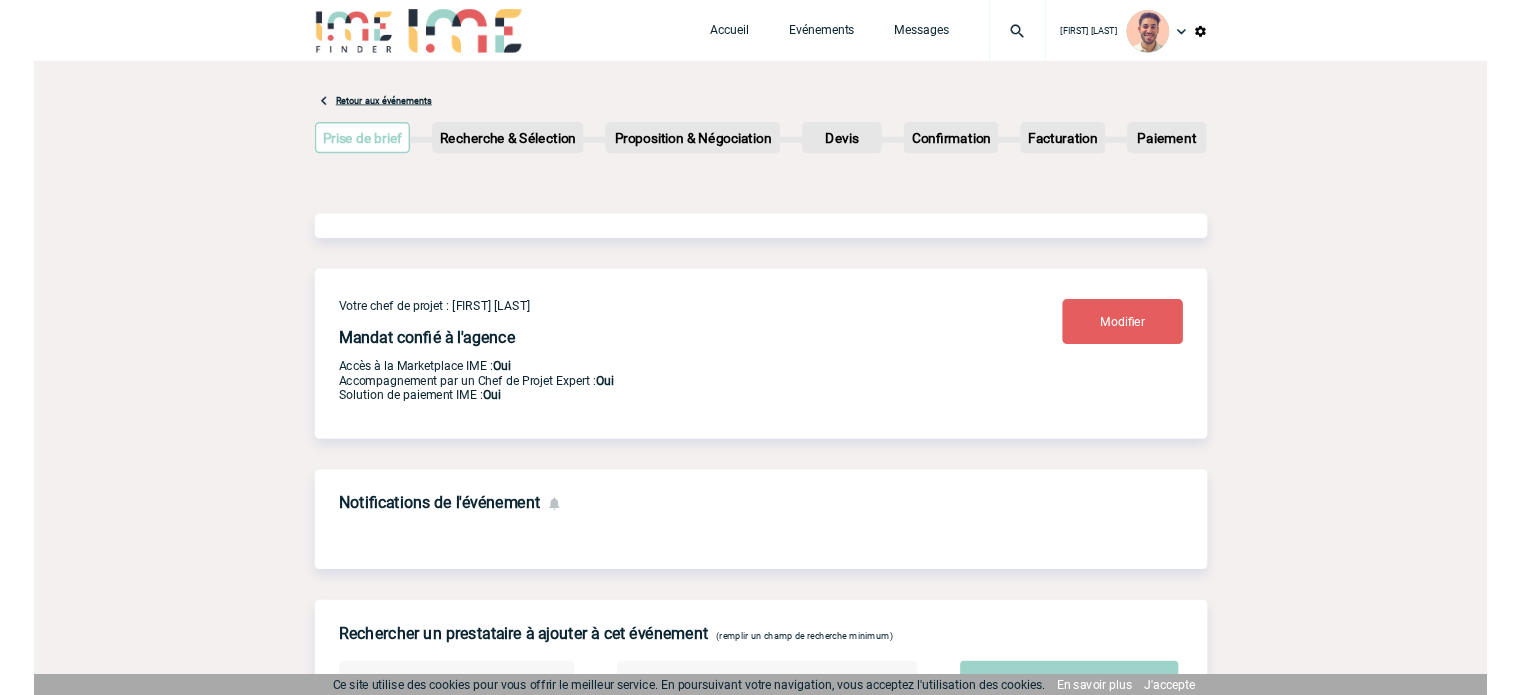 scroll, scrollTop: 0, scrollLeft: 0, axis: both 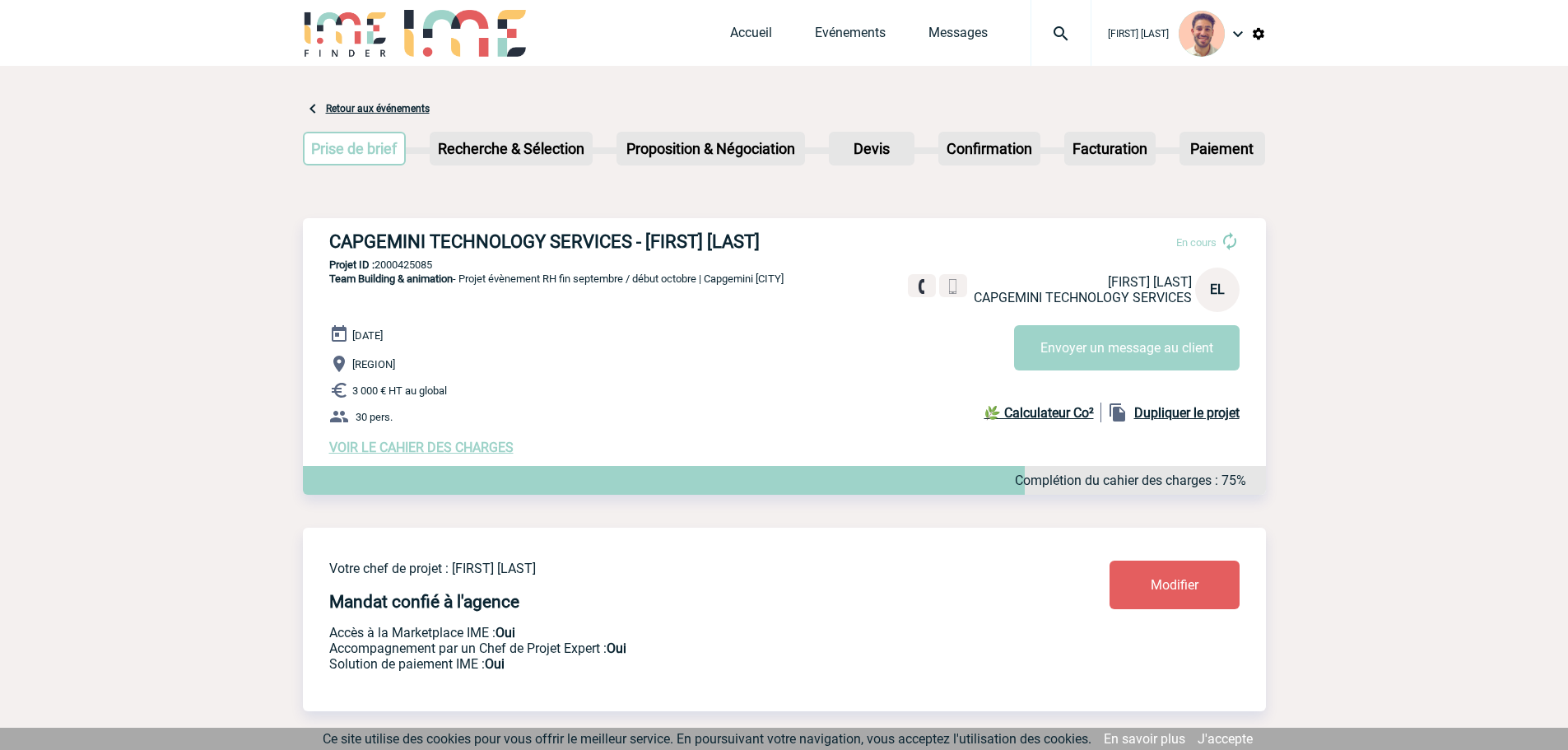 drag, startPoint x: 804, startPoint y: 239, endPoint x: 318, endPoint y: 239, distance: 486 